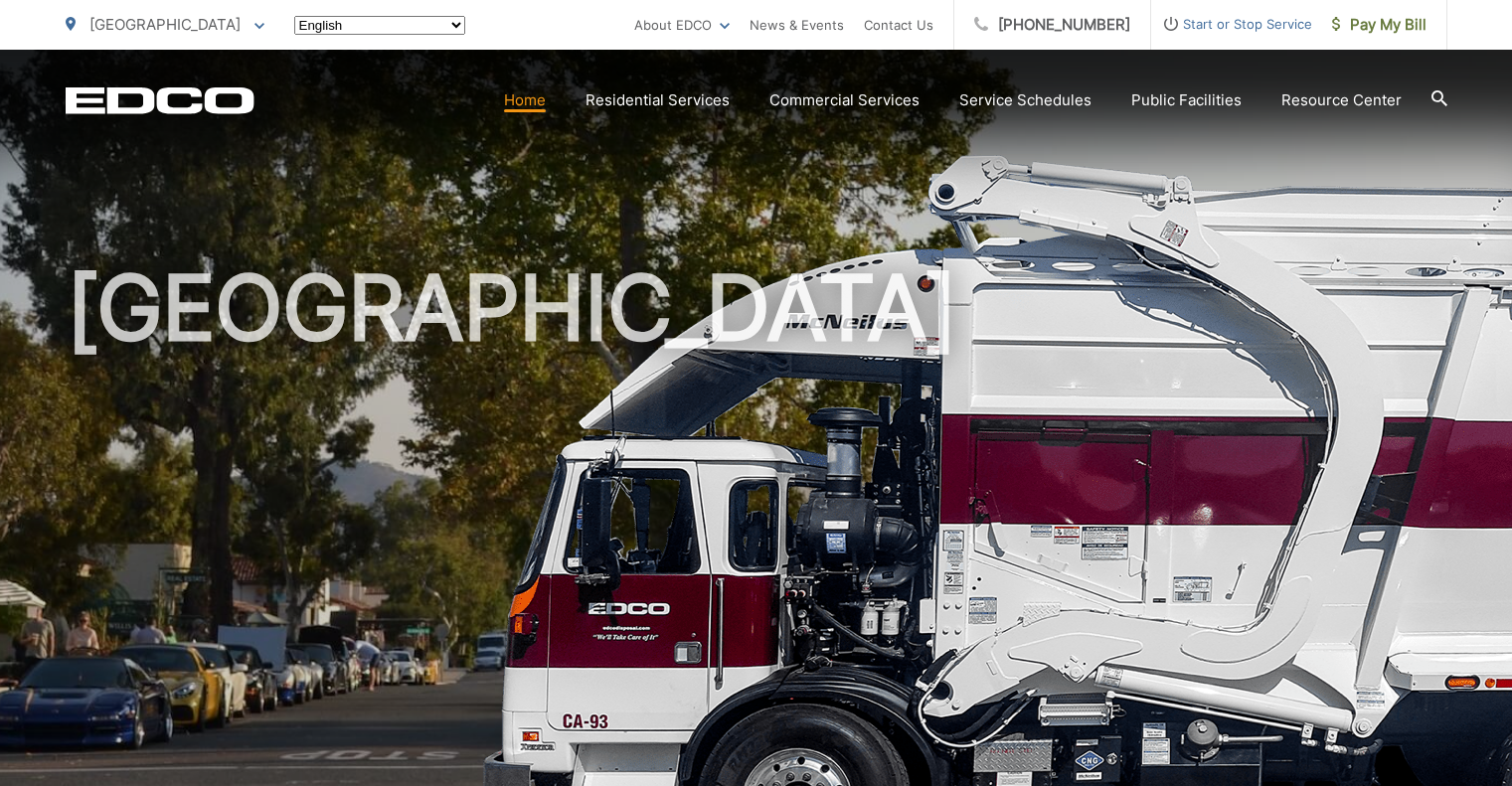 scroll, scrollTop: 0, scrollLeft: 0, axis: both 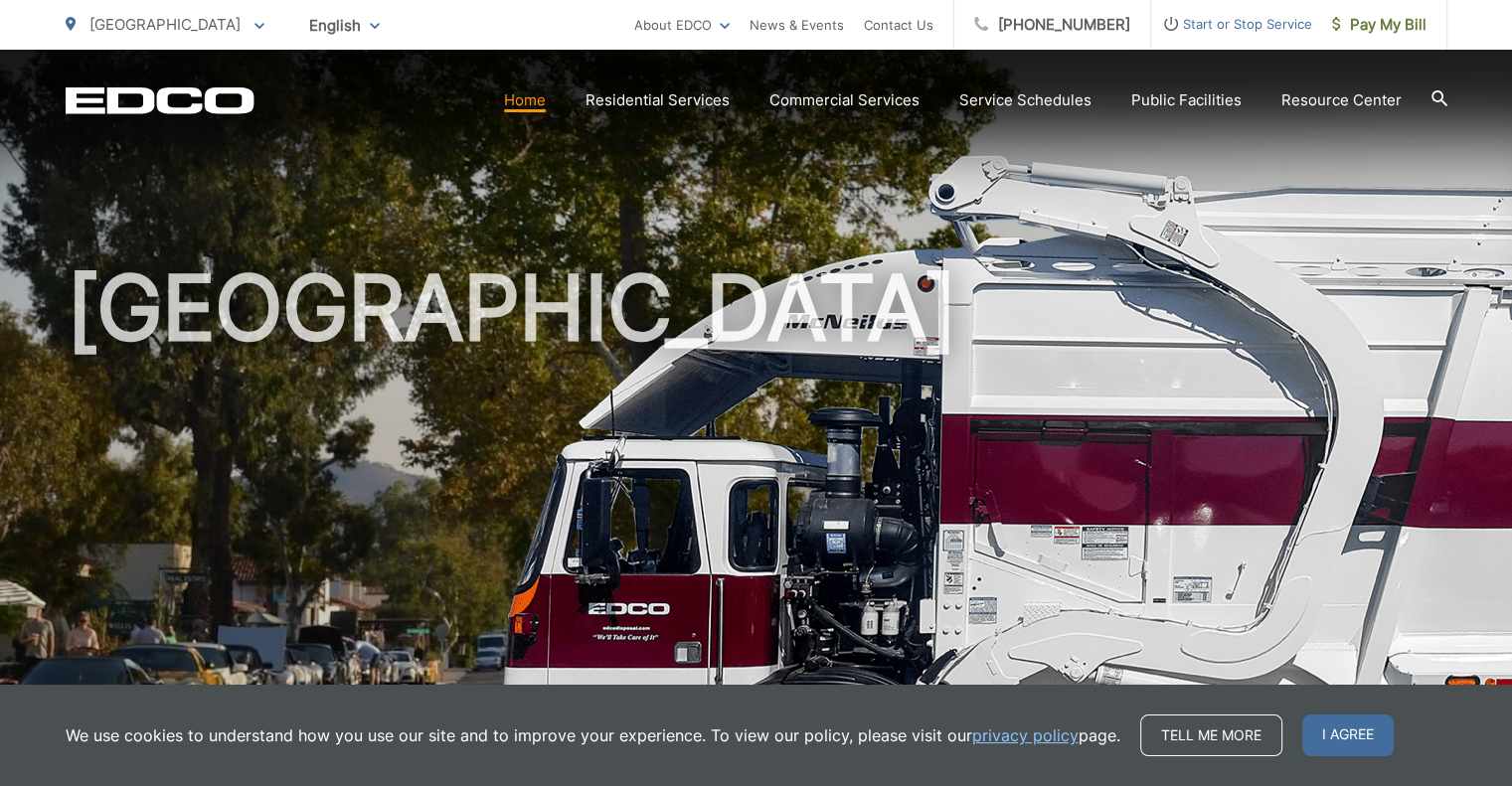 click on "[GEOGRAPHIC_DATA]" at bounding box center [756, 459] 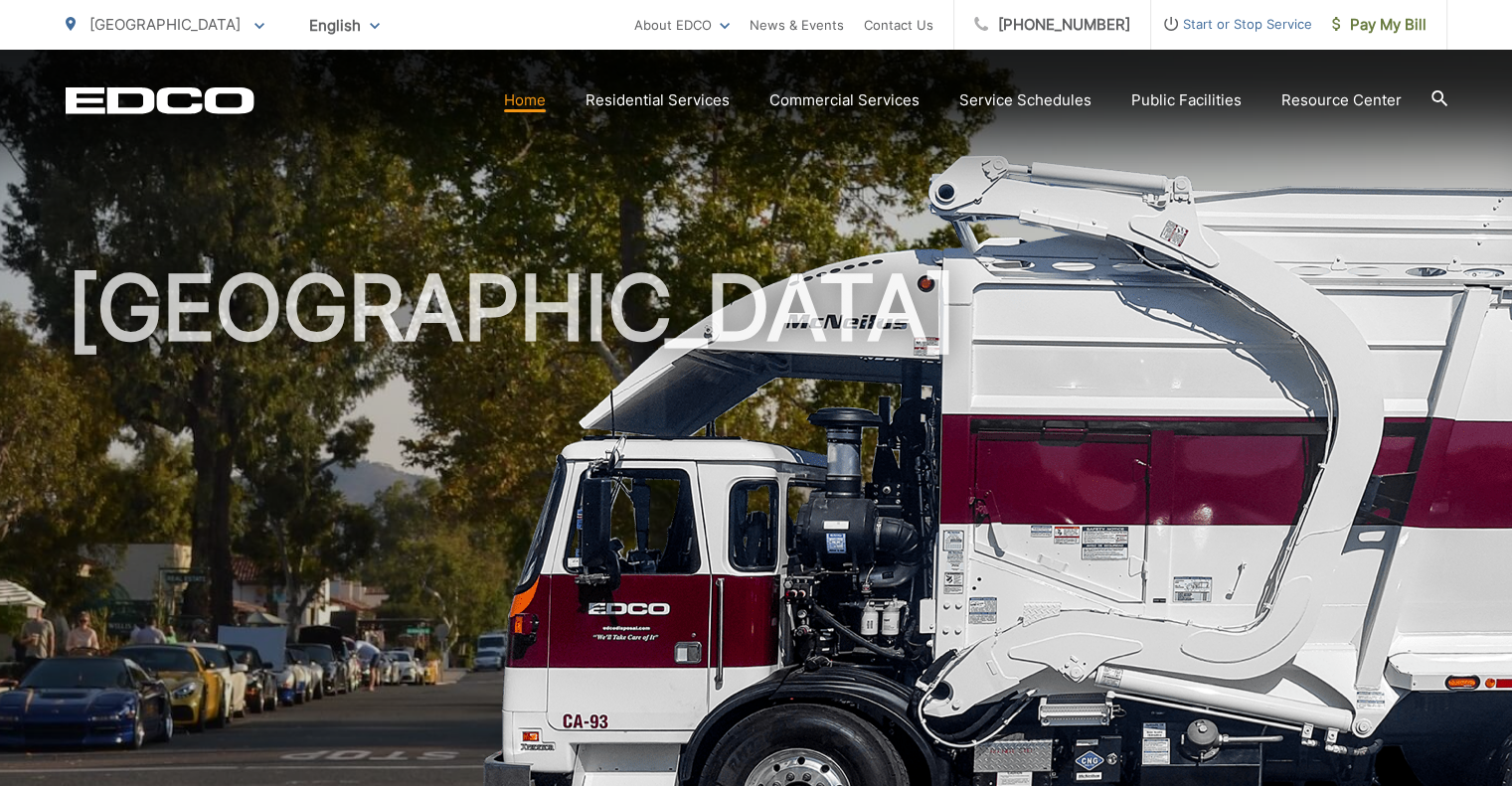 click on "Recycling" at bounding box center (0, 0) 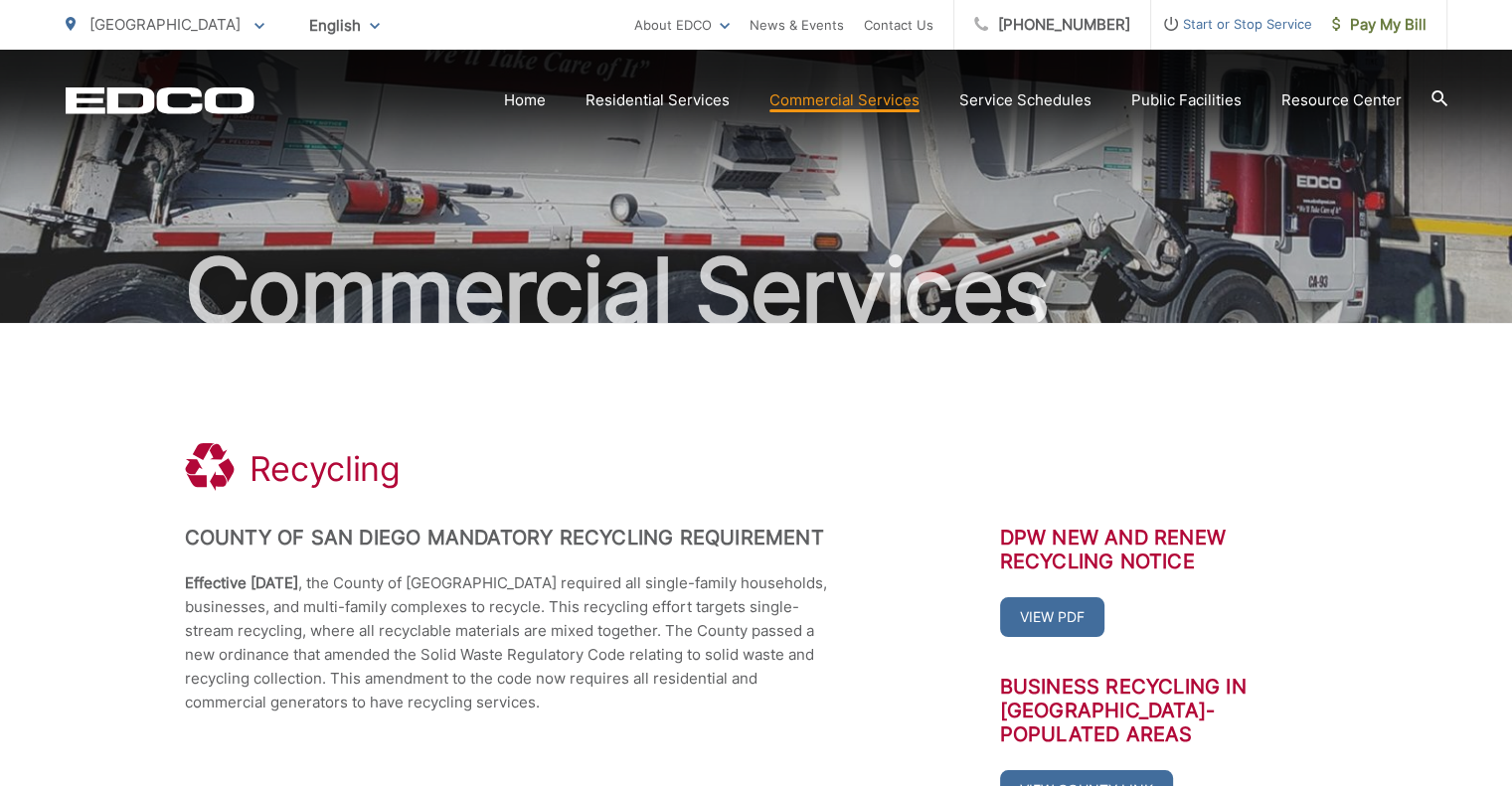 scroll, scrollTop: 0, scrollLeft: 0, axis: both 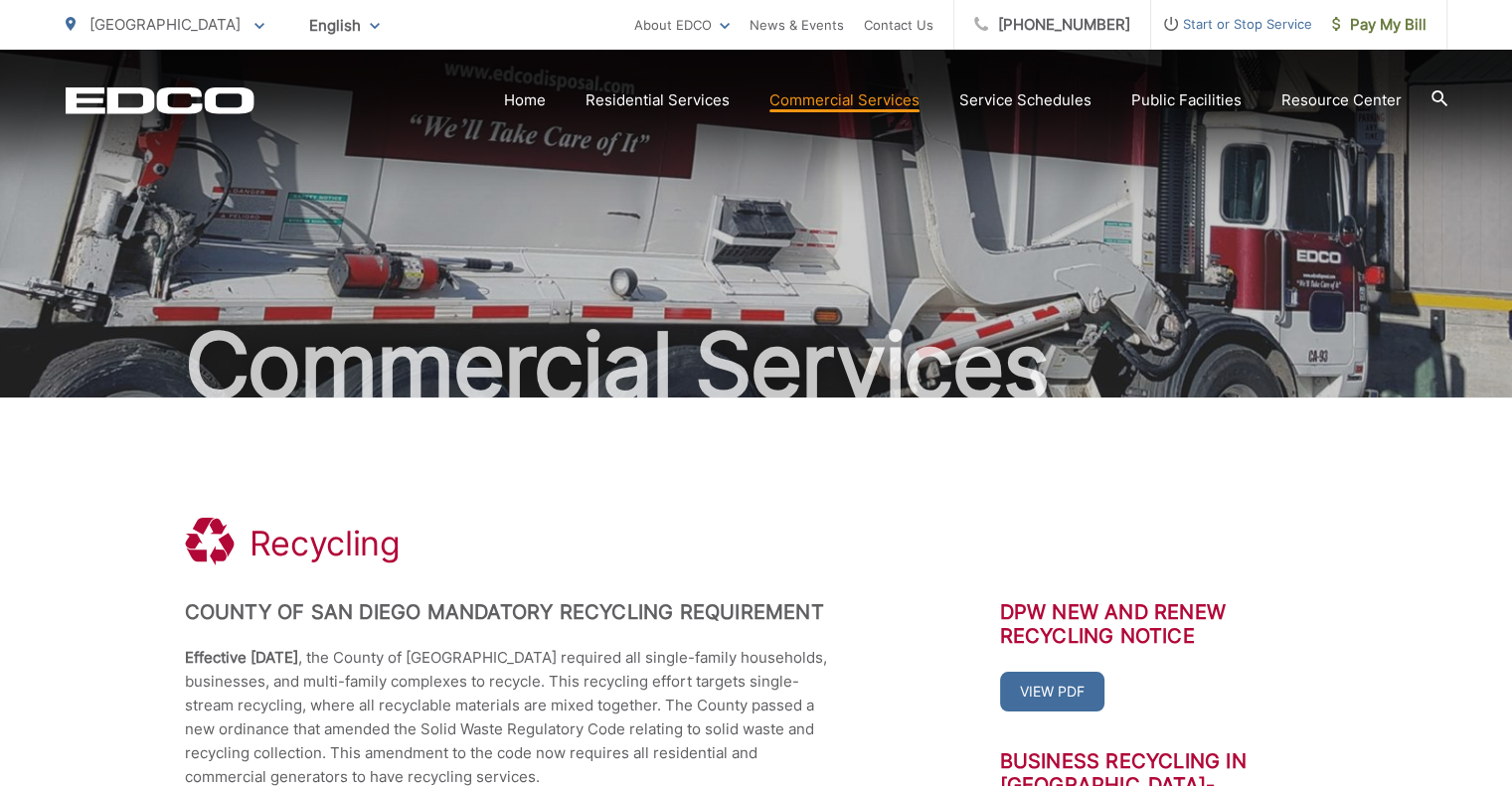 click on "Home" at bounding box center [525, 100] 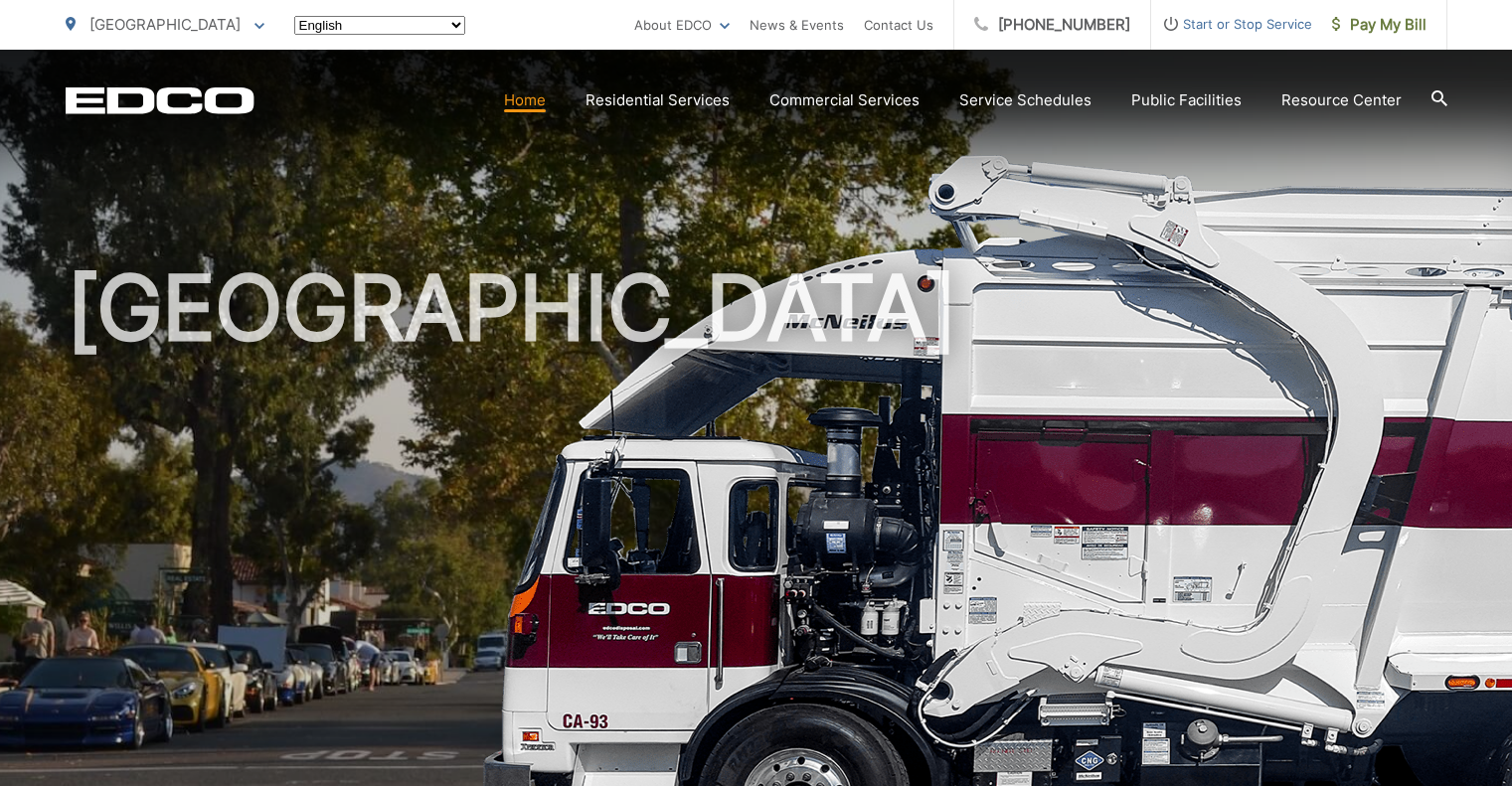 scroll, scrollTop: 0, scrollLeft: 0, axis: both 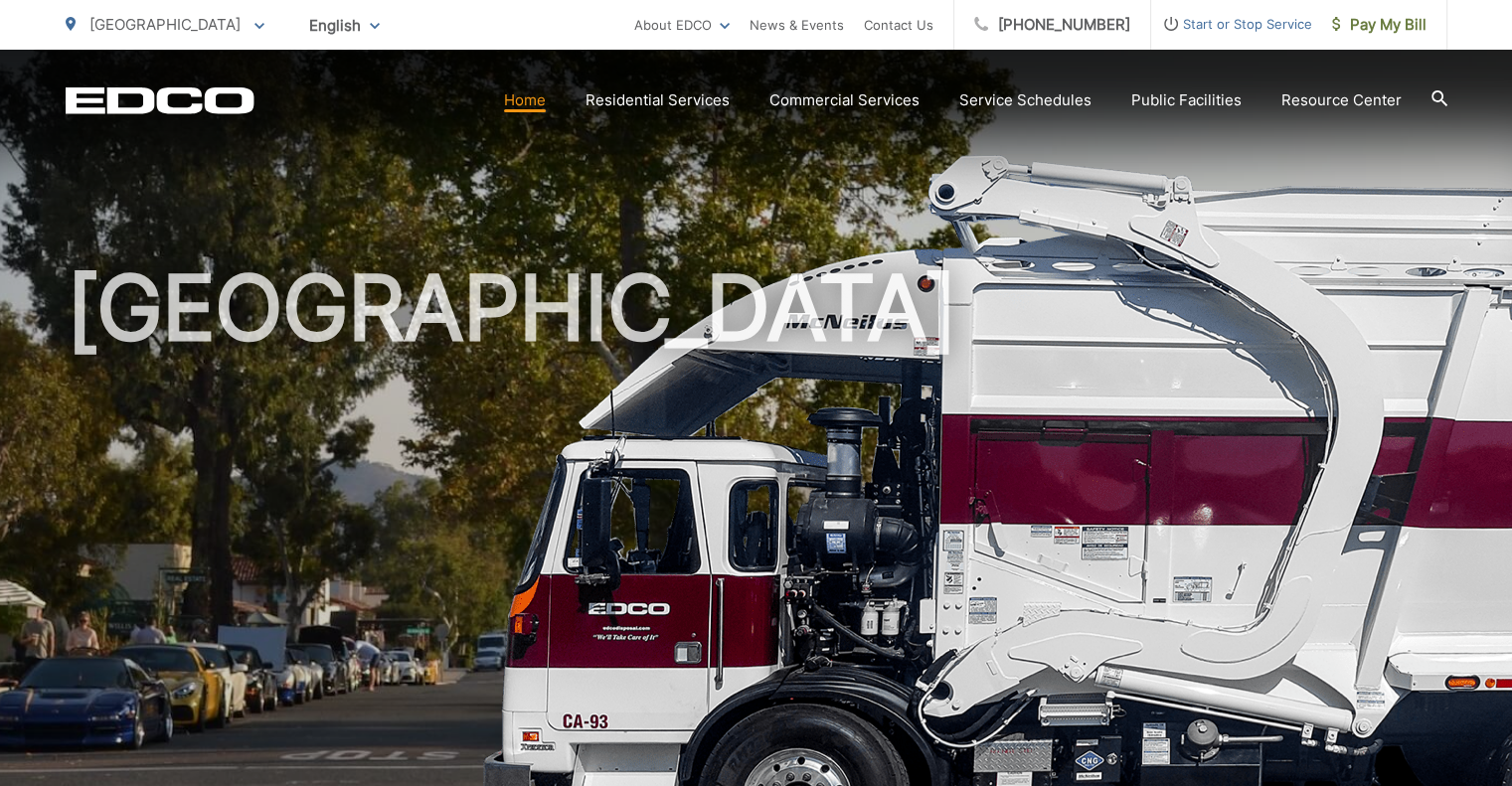 click on "Commercial Services" at bounding box center [844, 100] 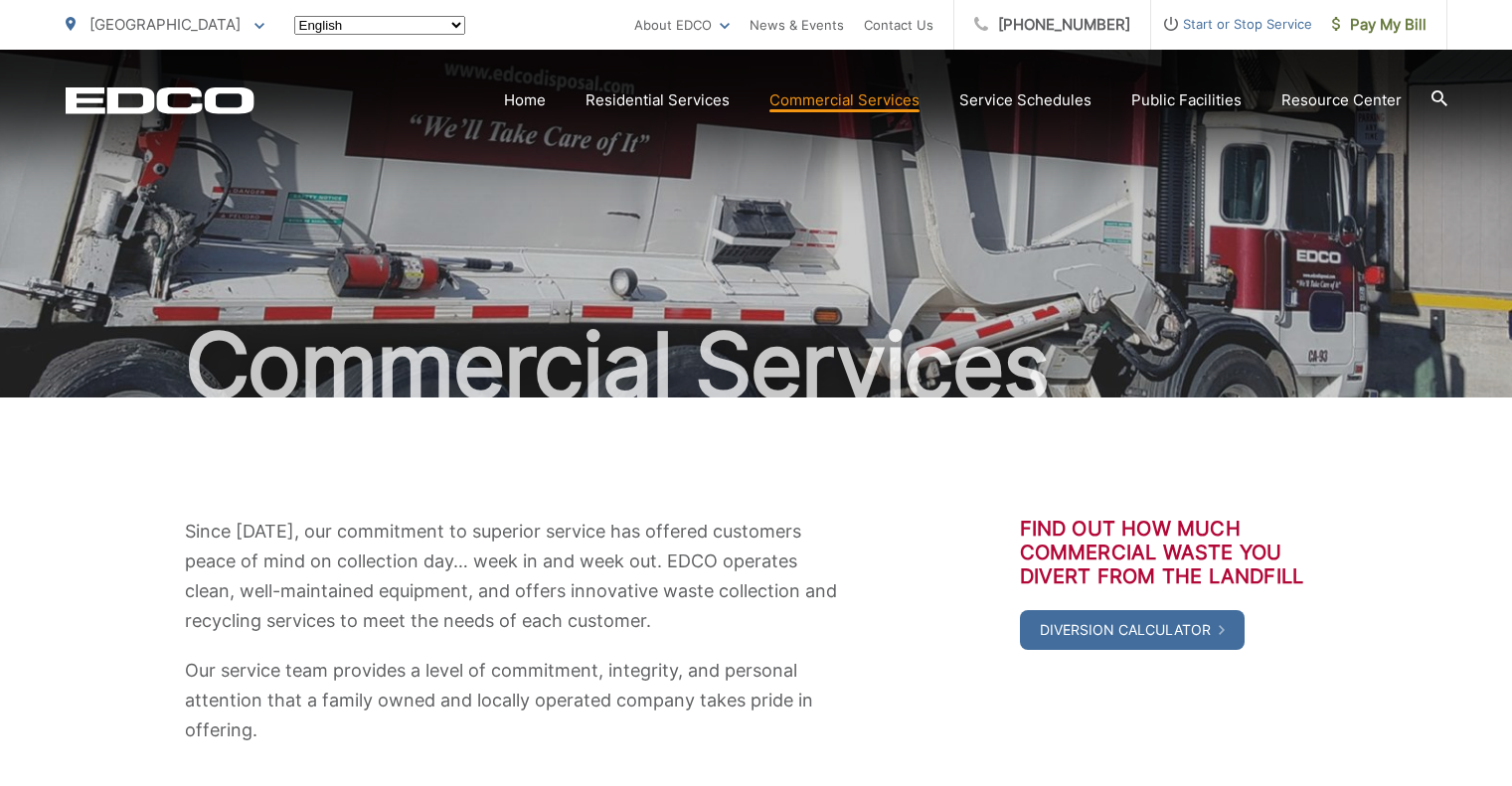 scroll, scrollTop: 0, scrollLeft: 0, axis: both 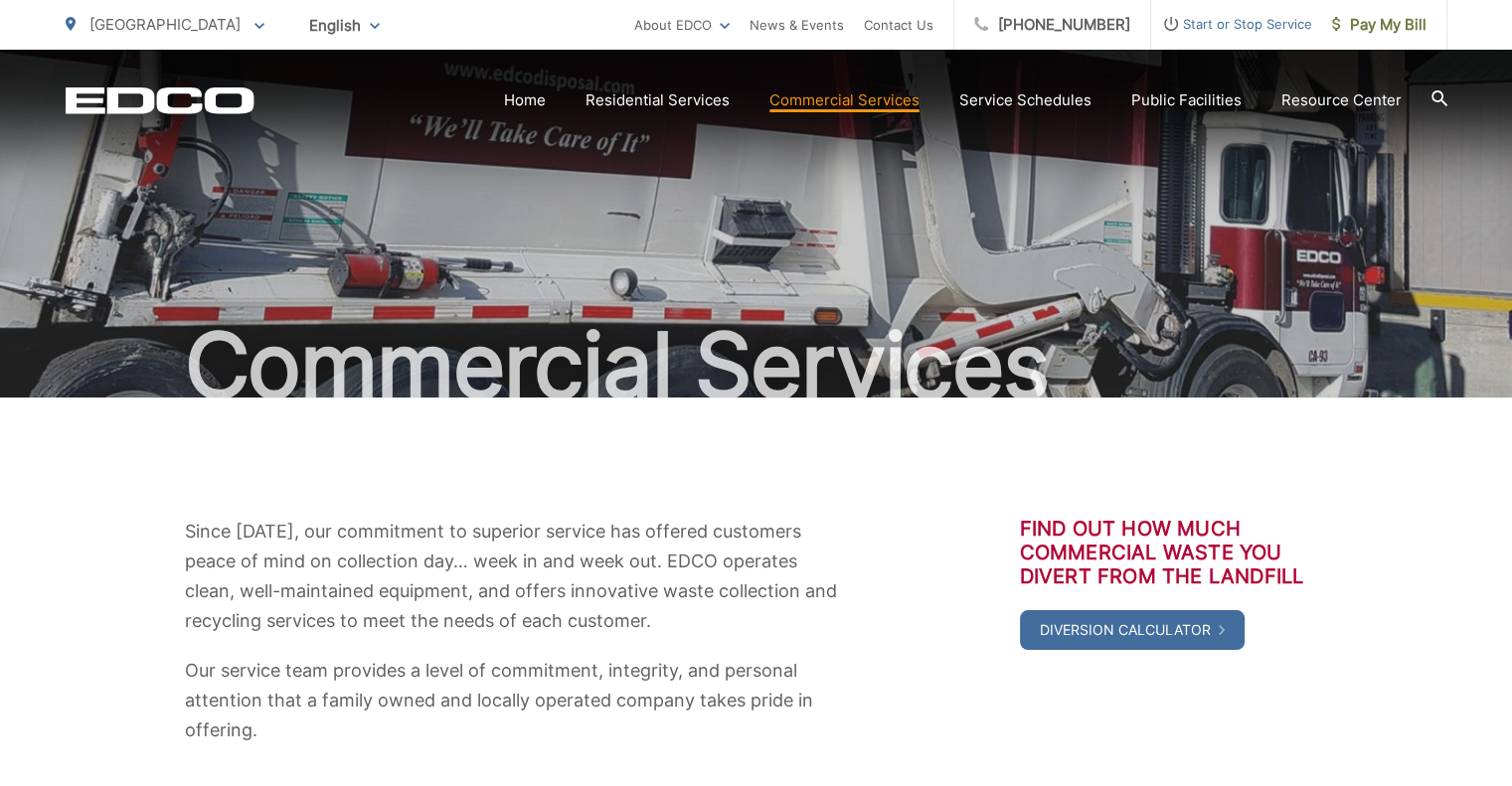 click on "Trash" at bounding box center [0, 0] 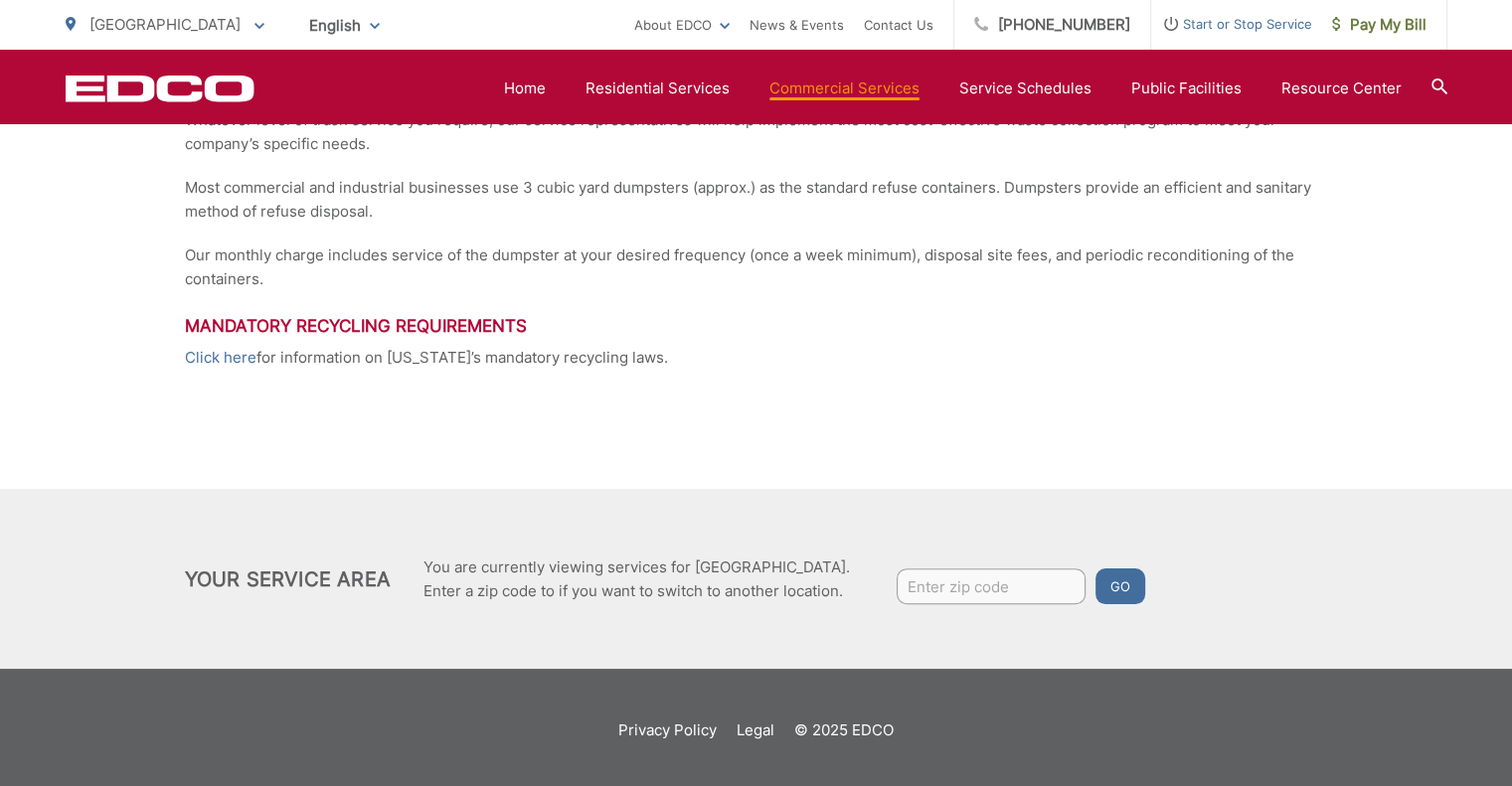 scroll, scrollTop: 508, scrollLeft: 0, axis: vertical 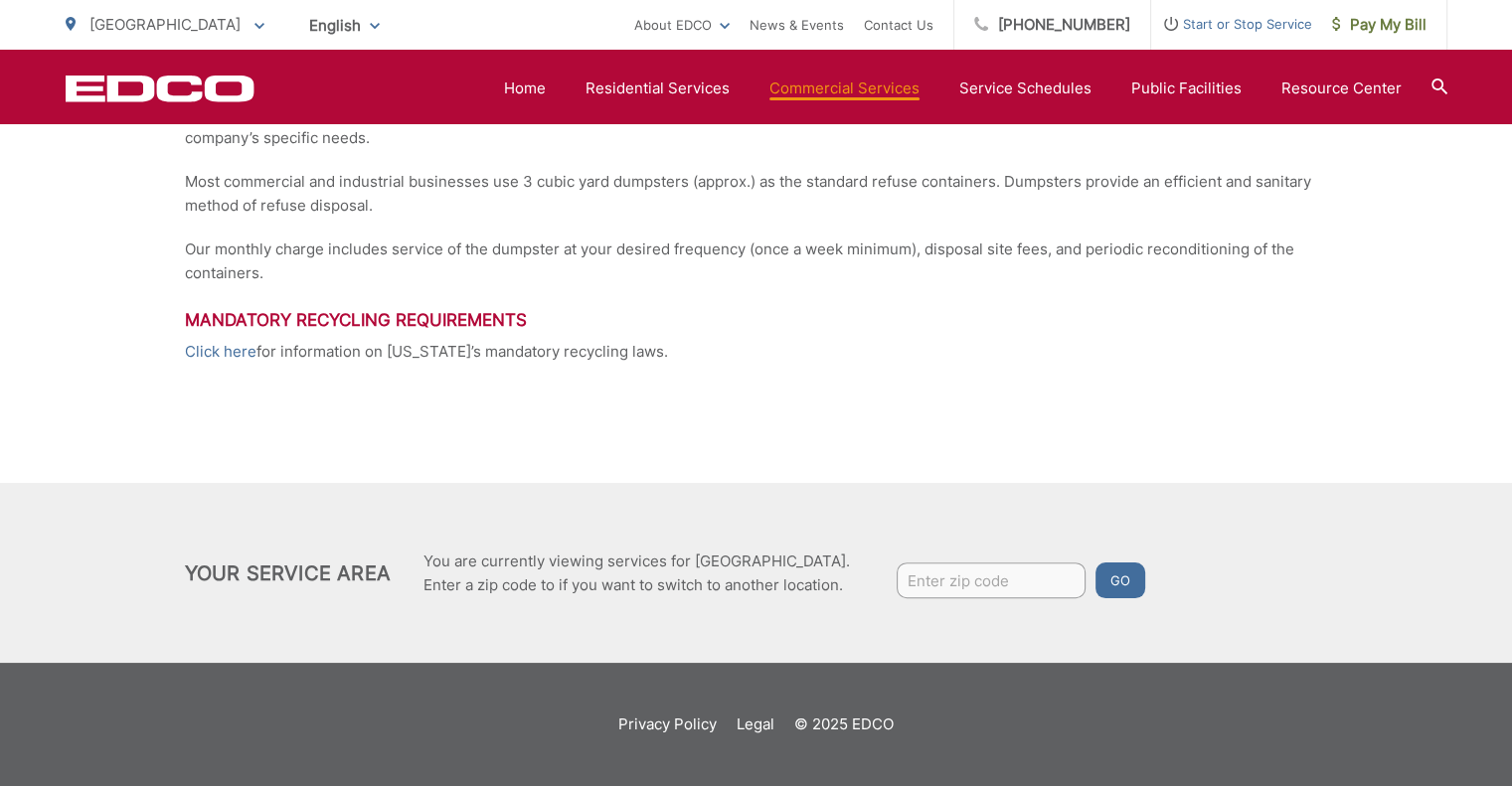 click at bounding box center [991, 580] 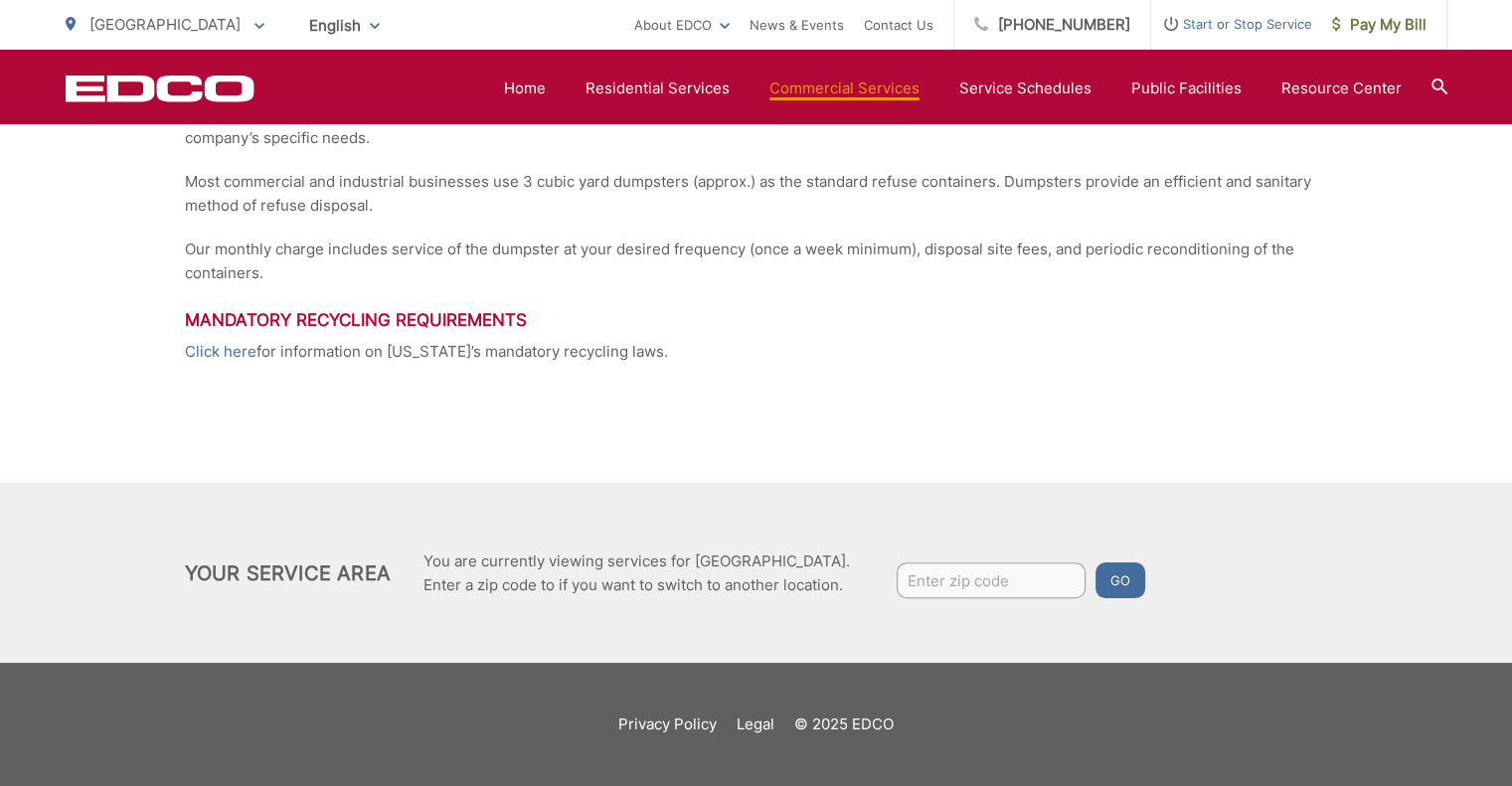 click on "[GEOGRAPHIC_DATA]" at bounding box center (165, 25) 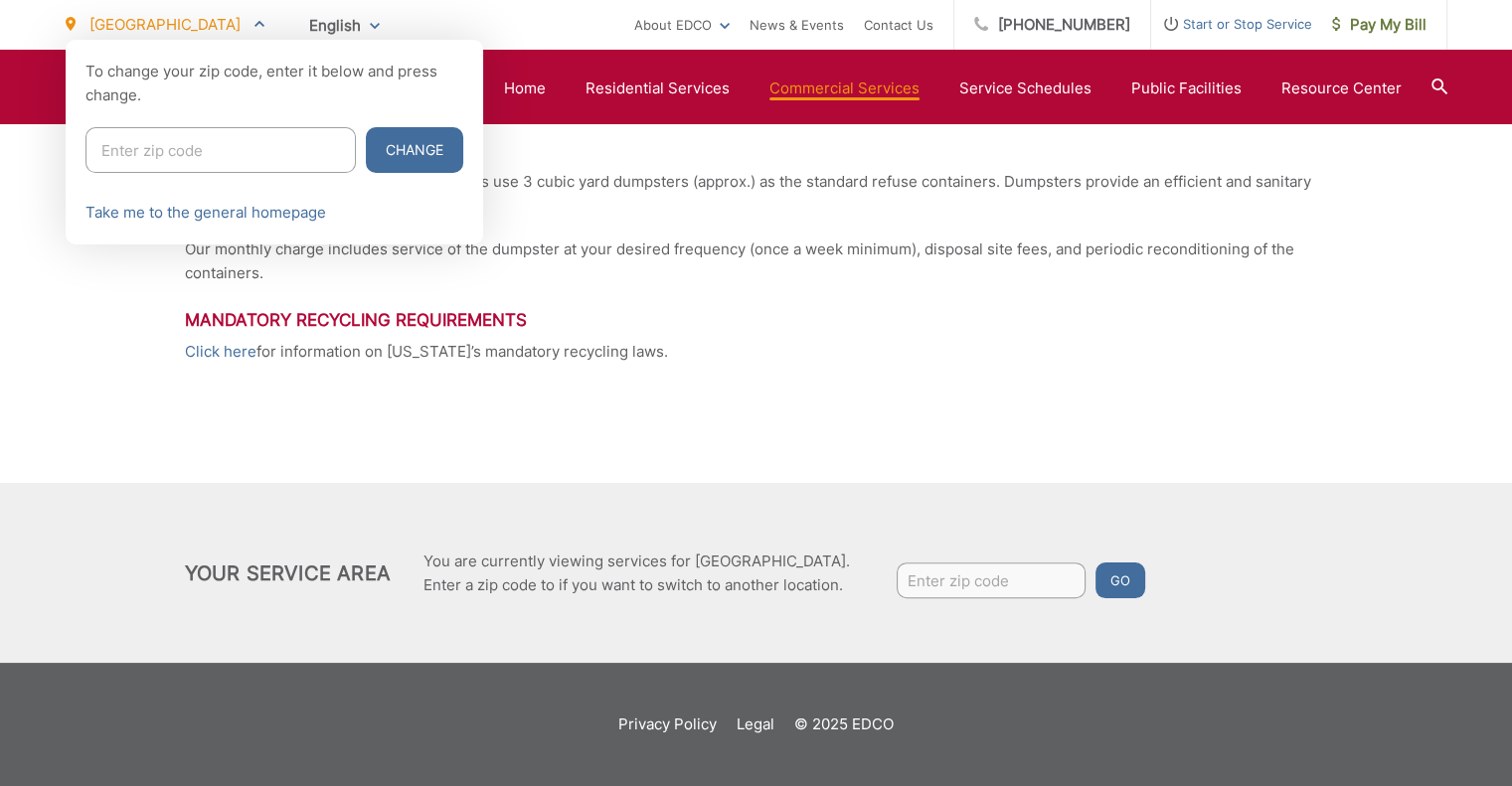 click on "[GEOGRAPHIC_DATA]" at bounding box center [165, 25] 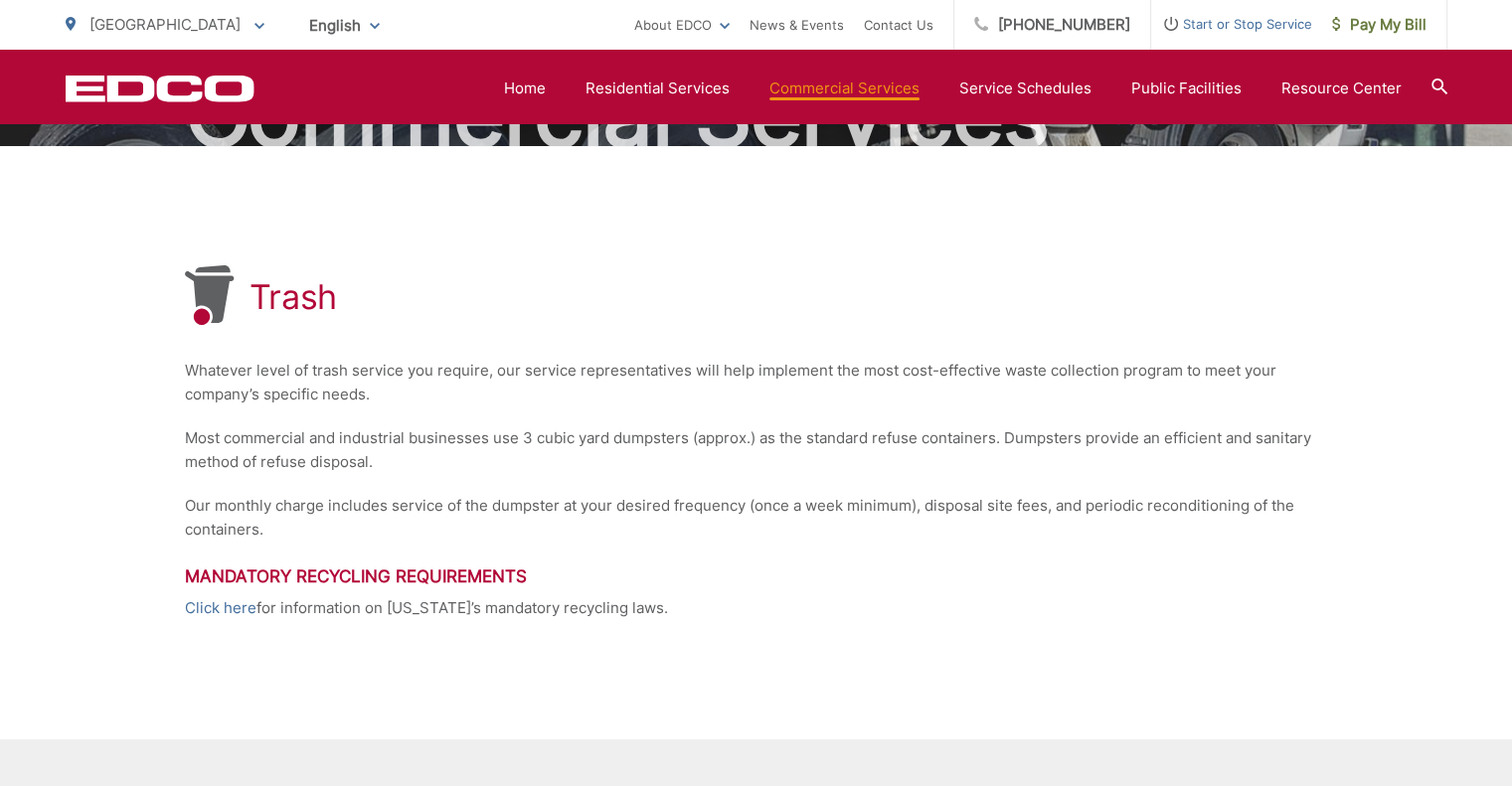 scroll, scrollTop: 0, scrollLeft: 0, axis: both 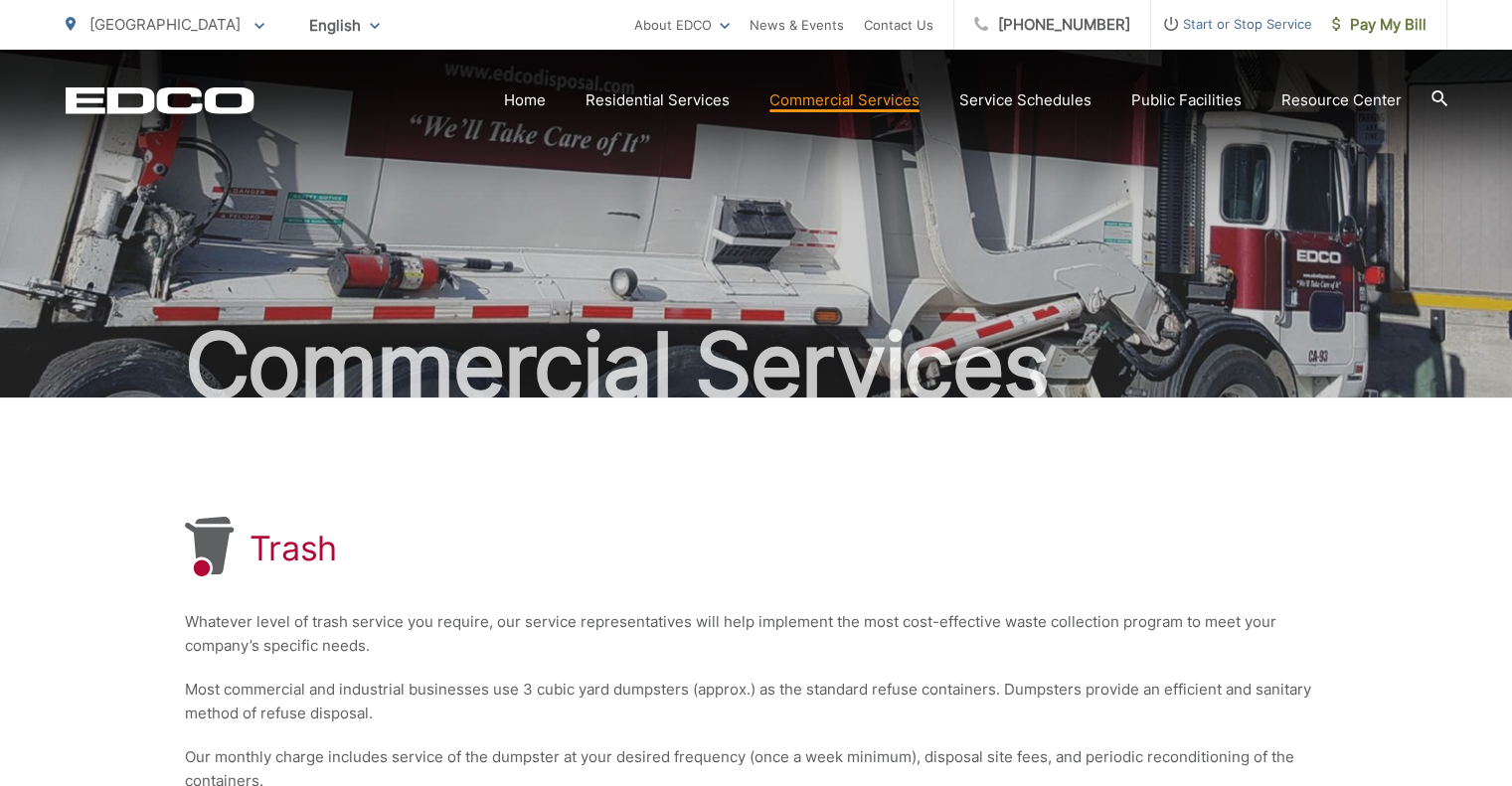 click on "Commercial Services" at bounding box center (844, 100) 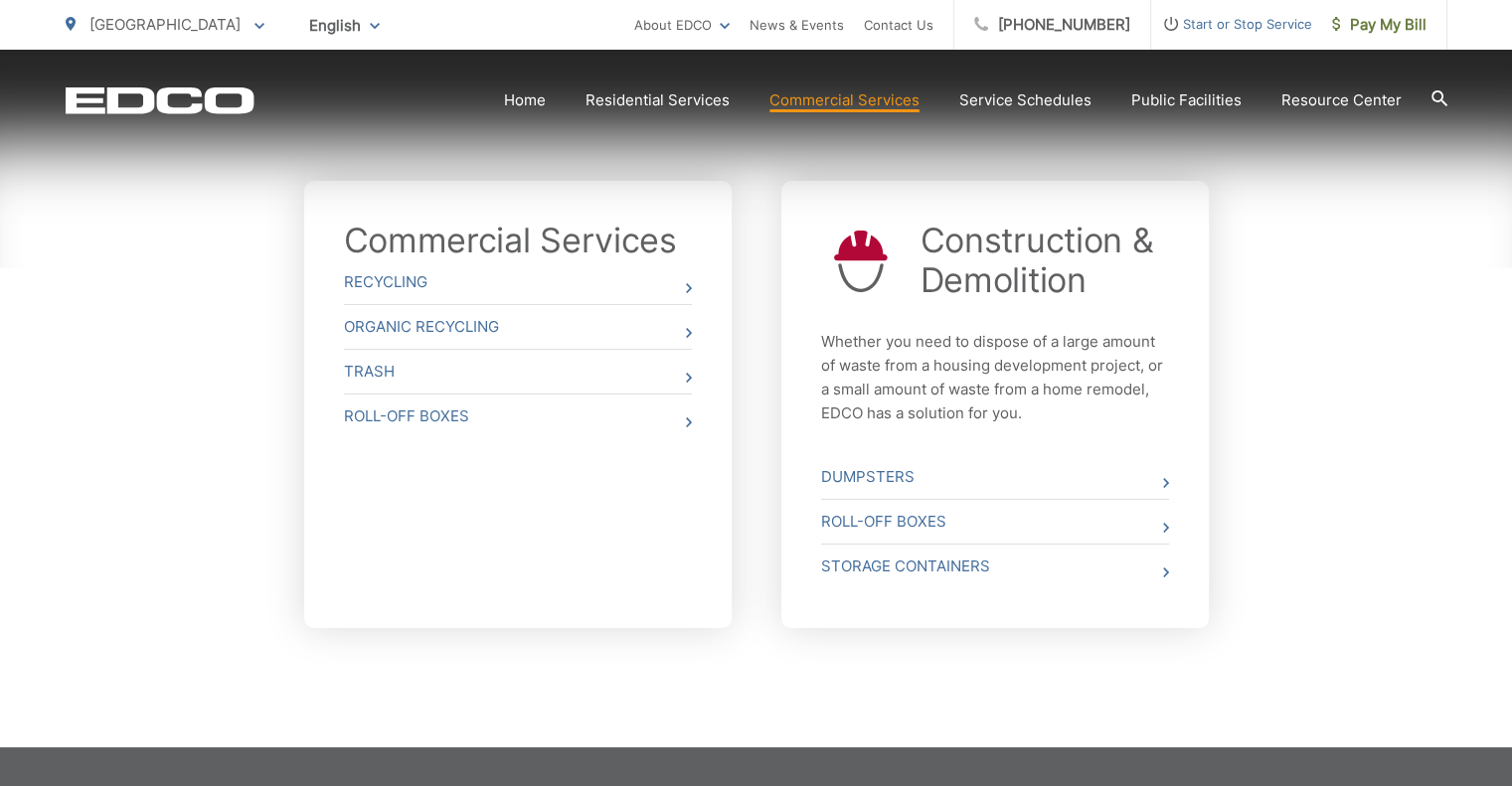 scroll, scrollTop: 696, scrollLeft: 0, axis: vertical 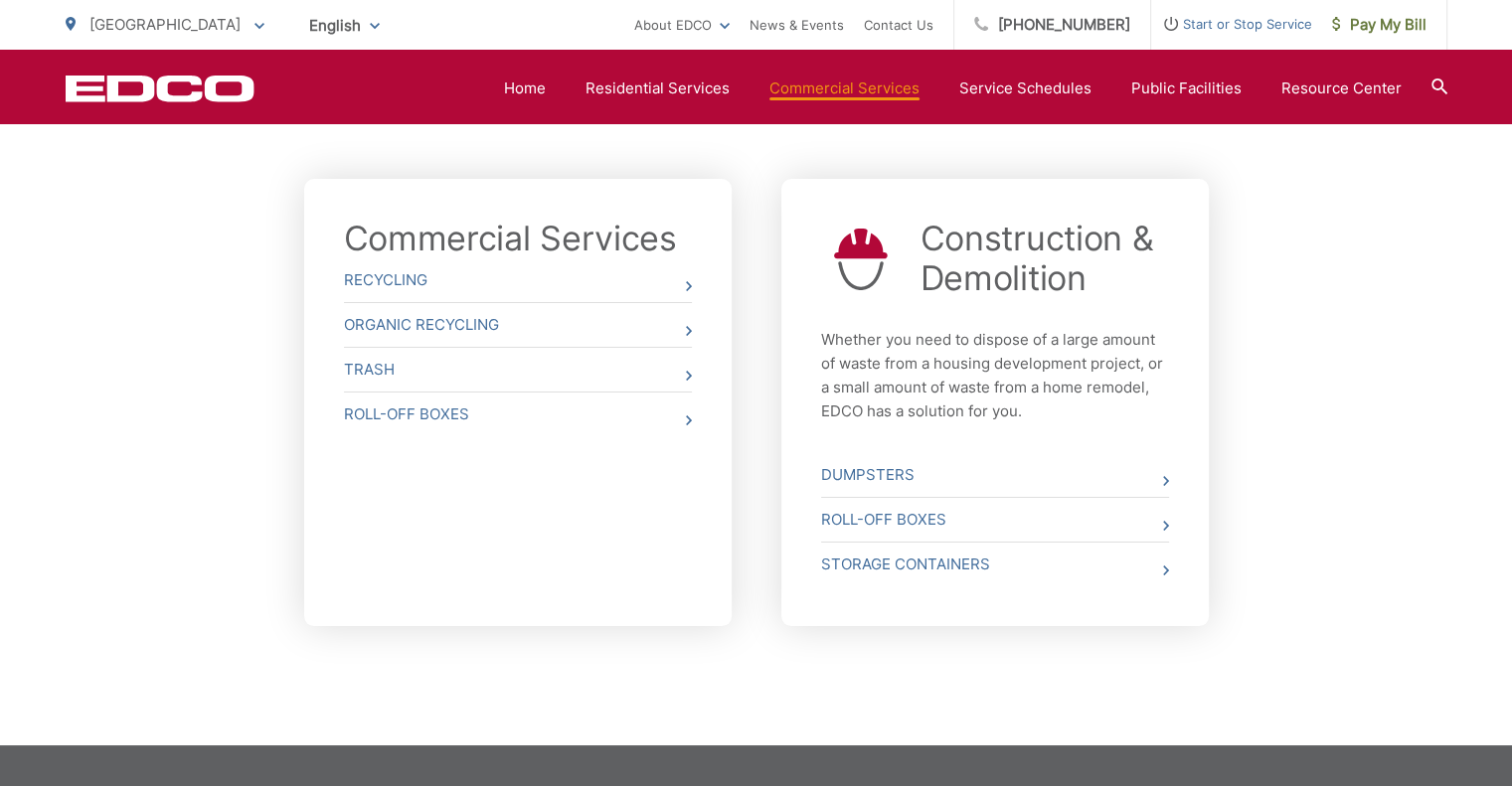 click 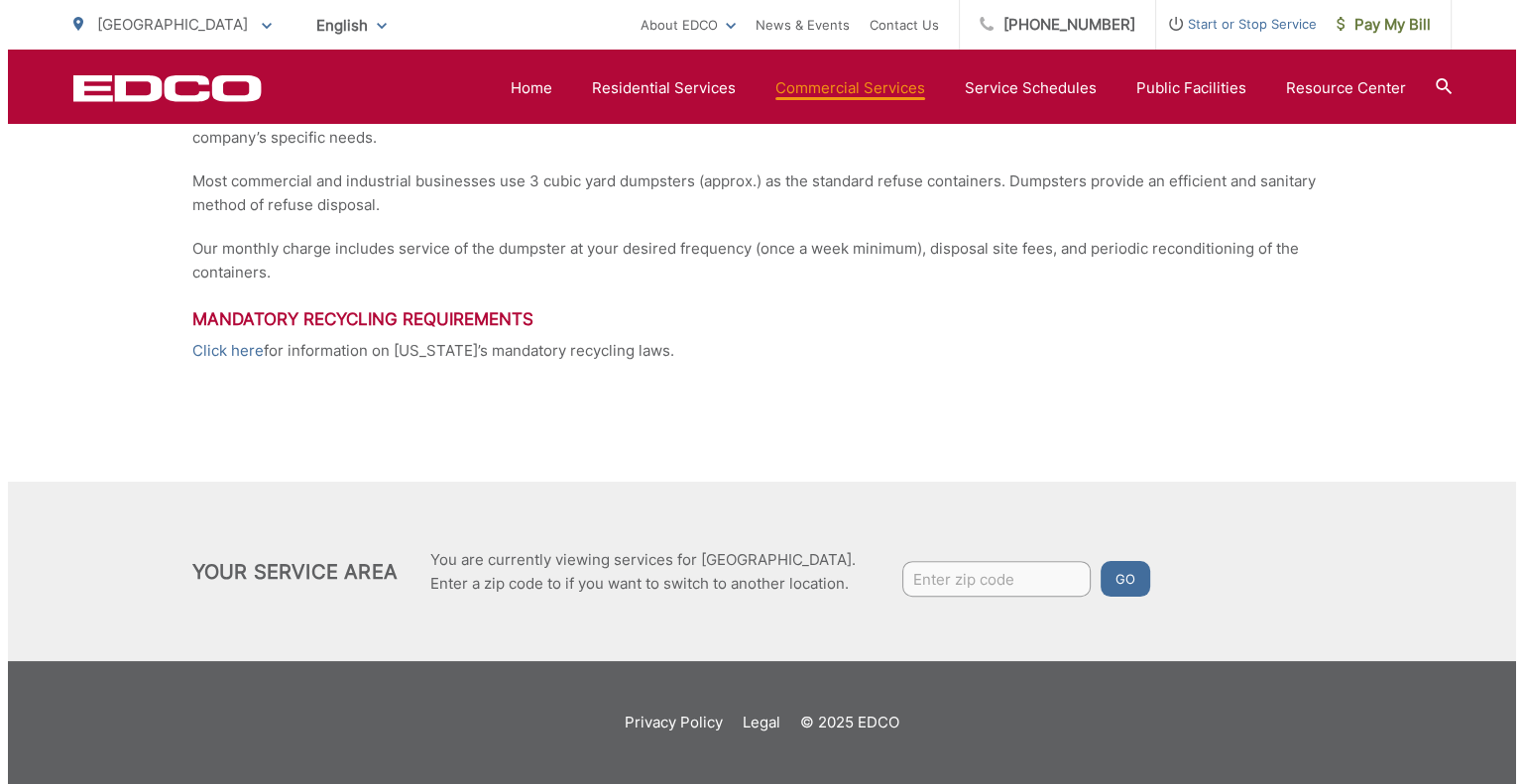 scroll, scrollTop: 0, scrollLeft: 0, axis: both 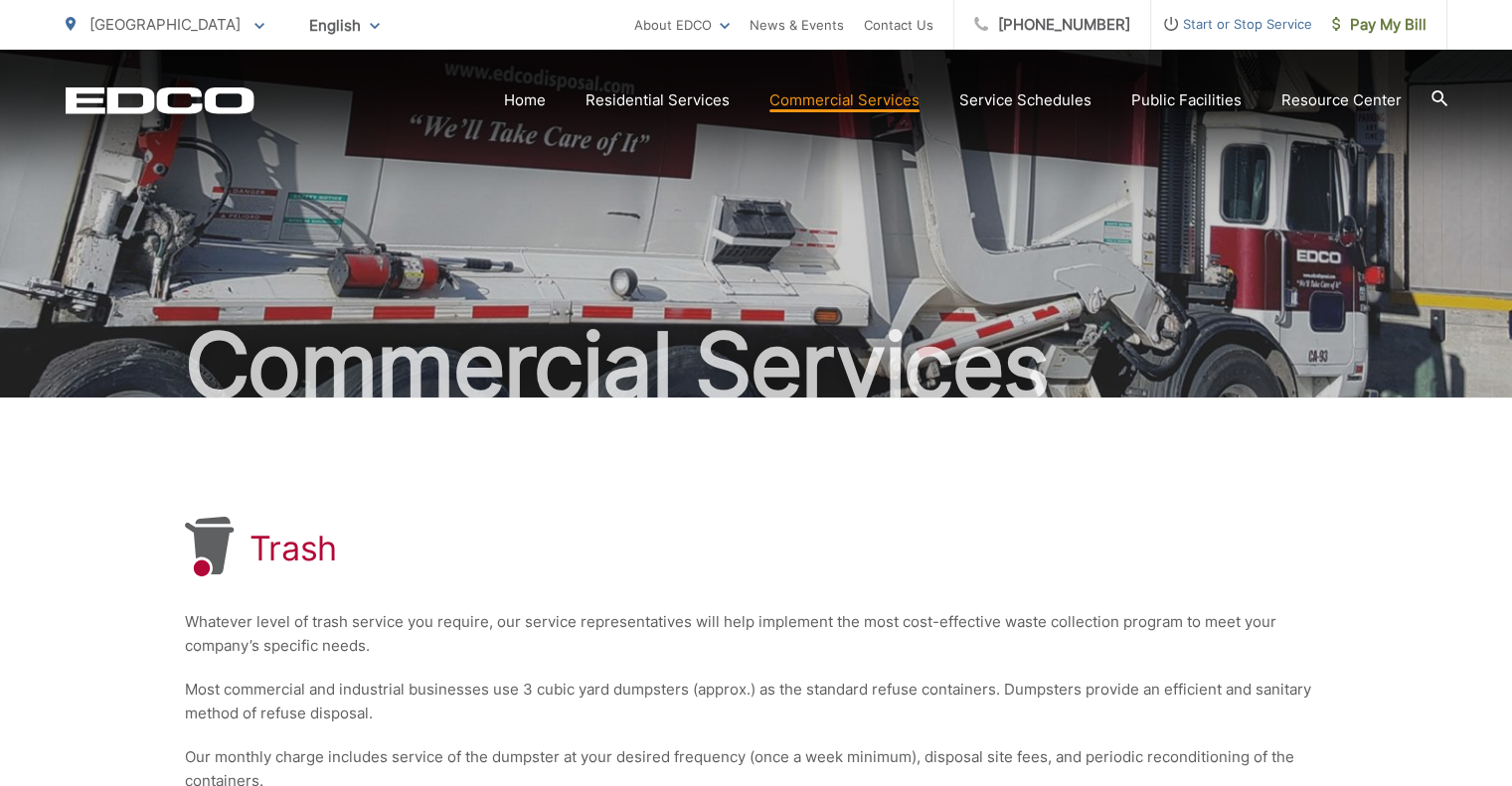 click on "Start or Stop Service" at bounding box center [1232, 24] 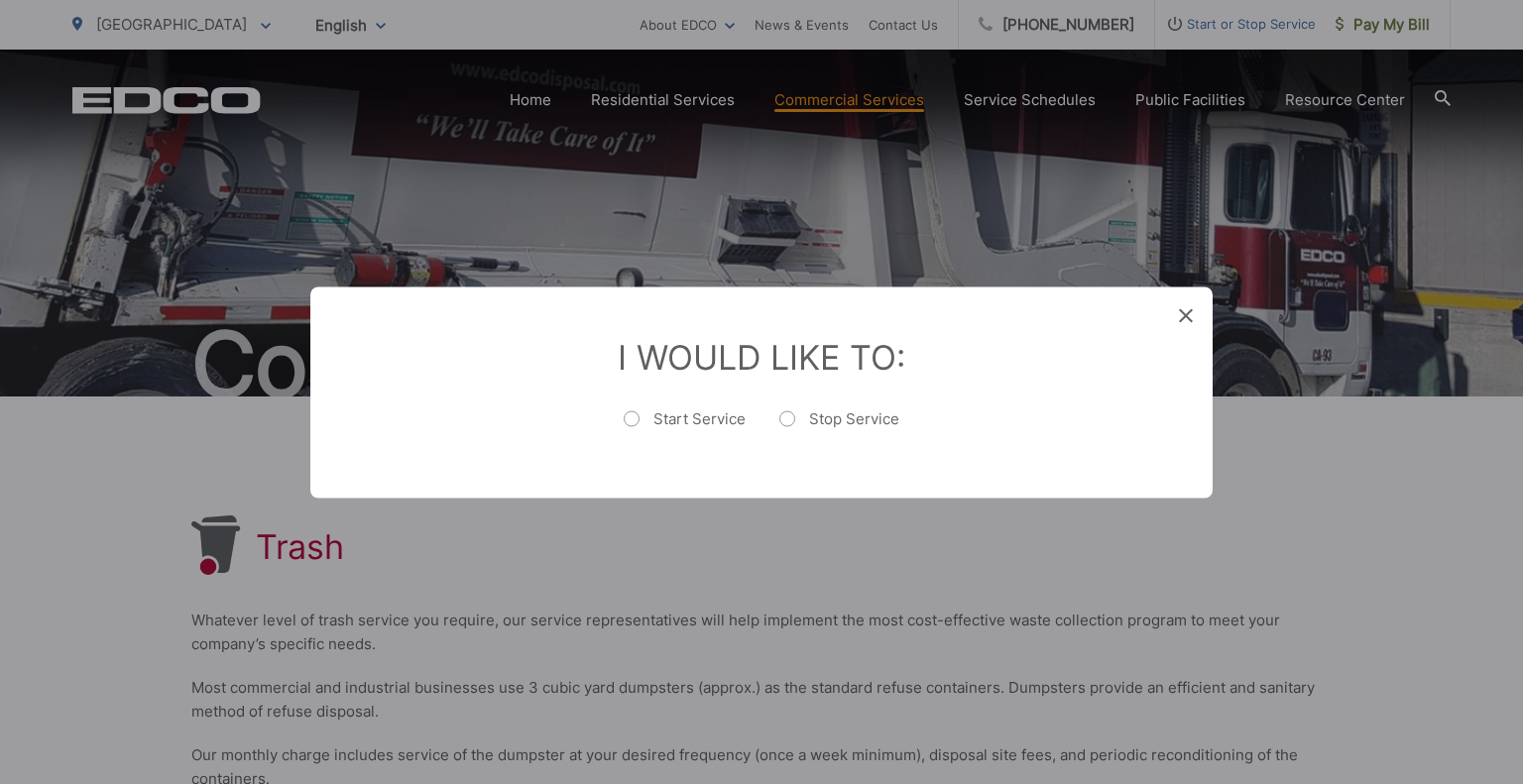 click on "Start Service" at bounding box center [684, 428] 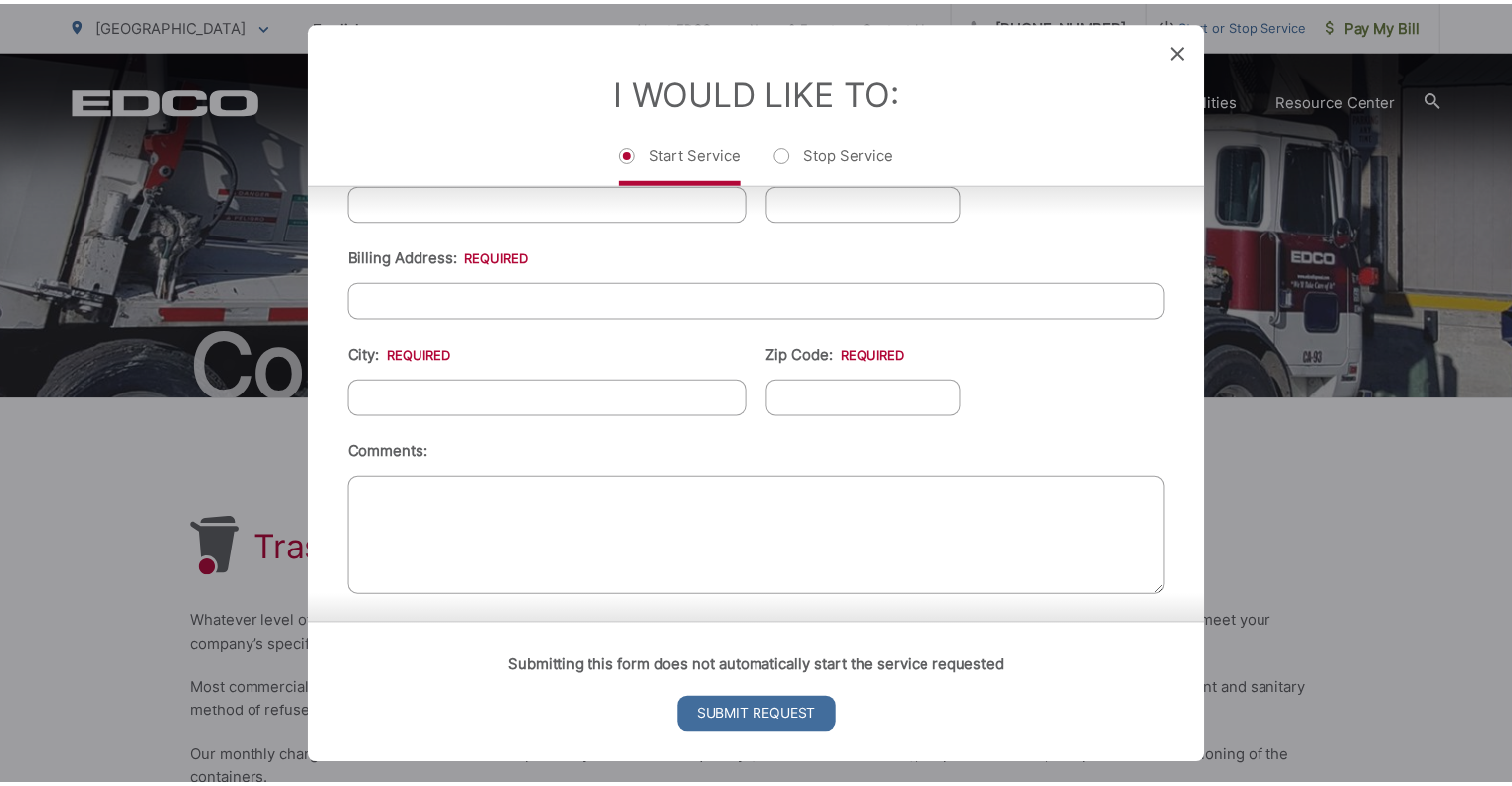 scroll, scrollTop: 0, scrollLeft: 0, axis: both 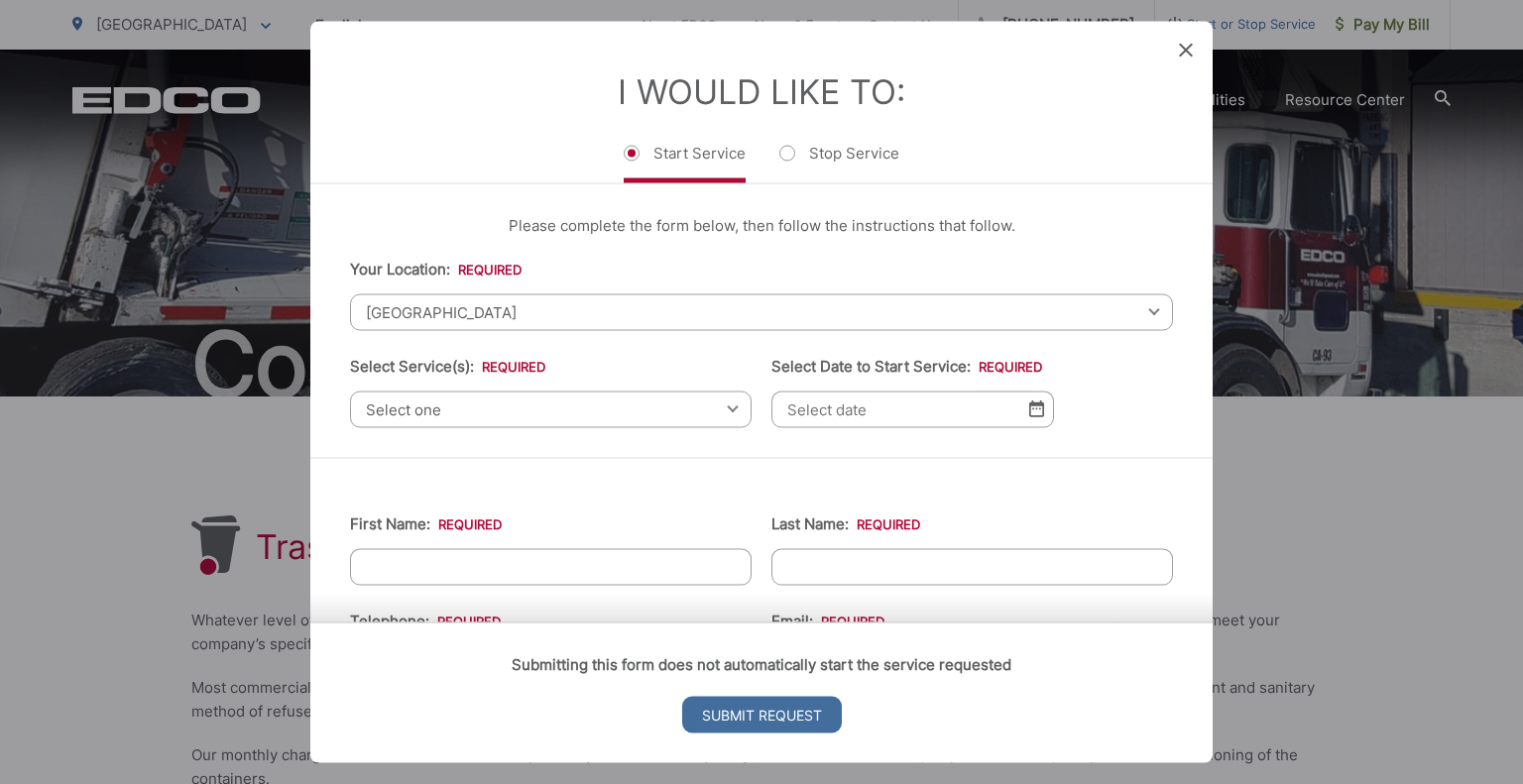 click on "Select one" at bounding box center [550, 408] 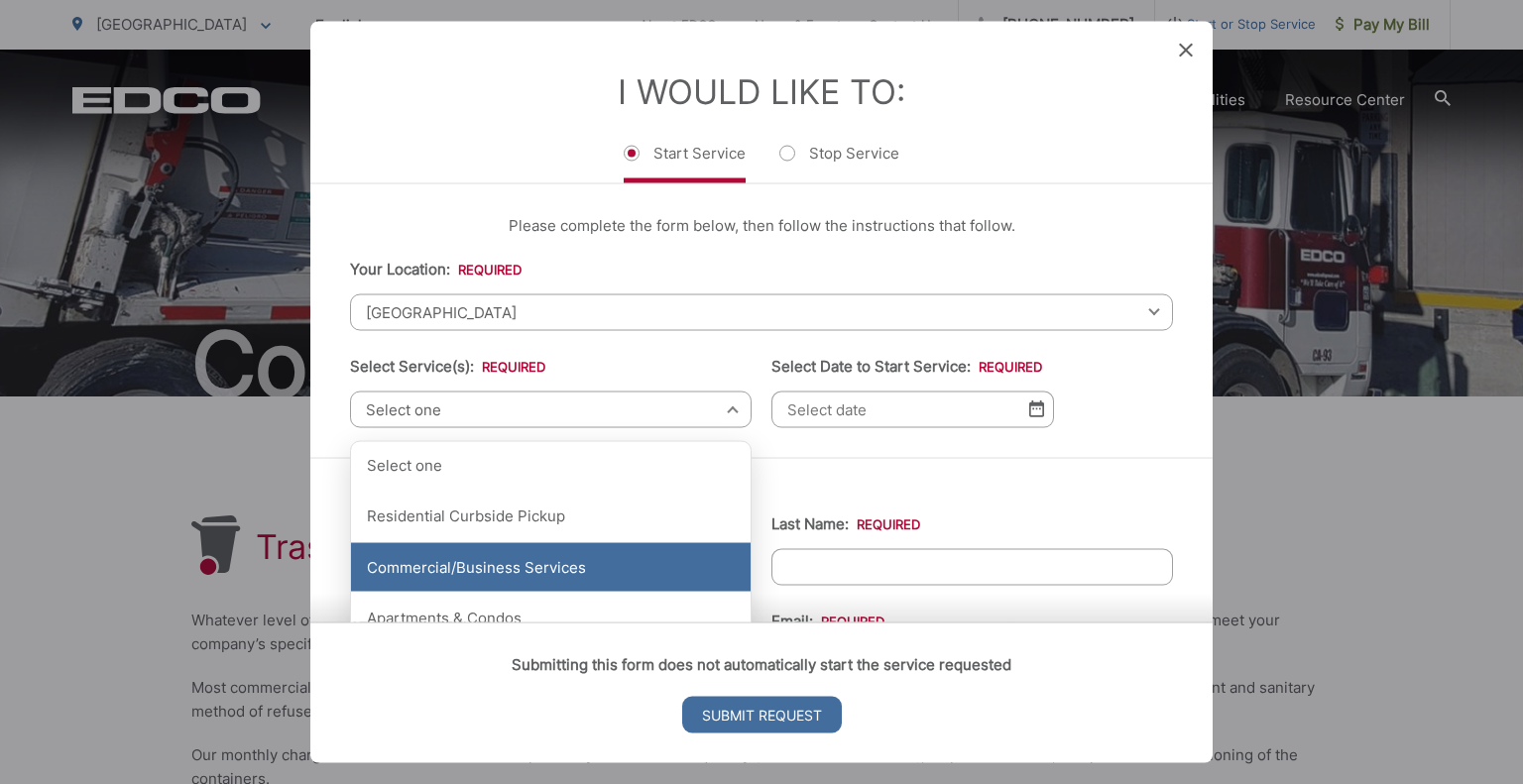 click on "Commercial/Business Services" at bounding box center (550, 567) 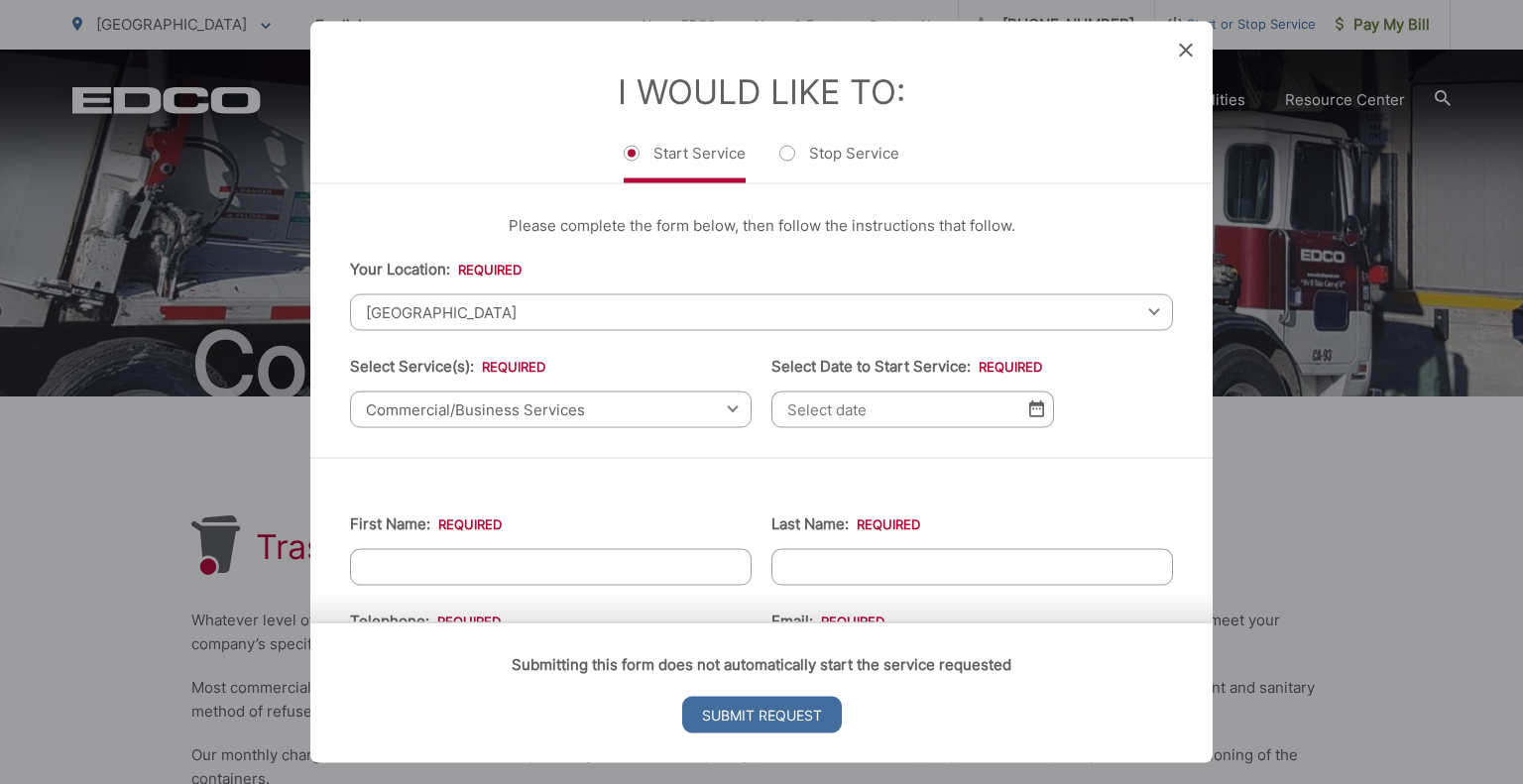 click 